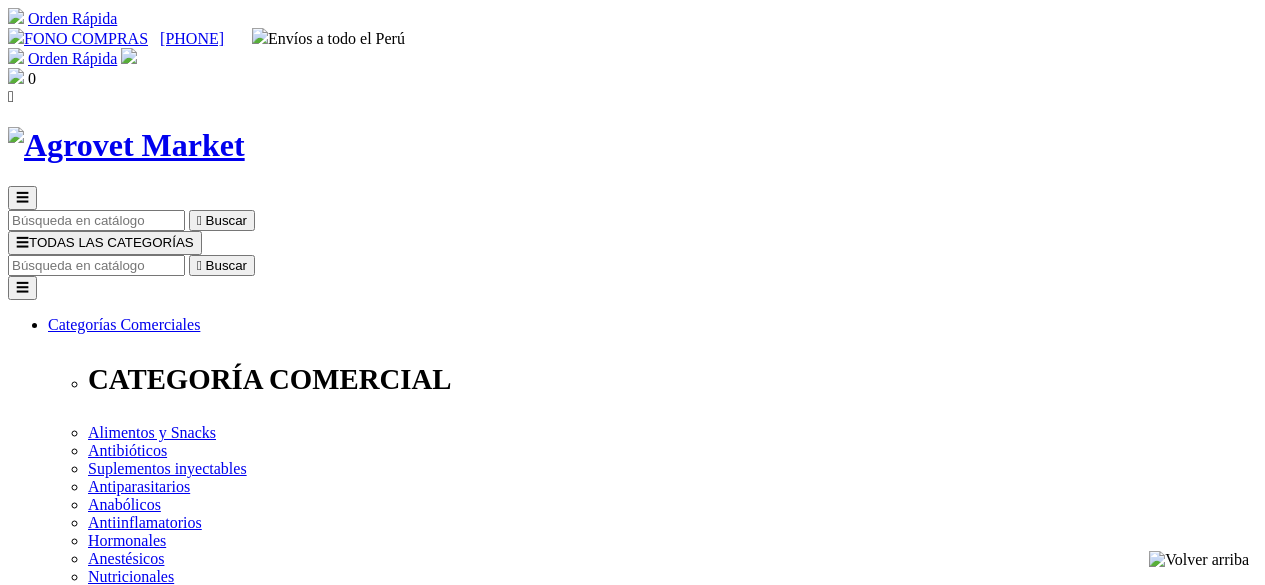 scroll, scrollTop: 0, scrollLeft: 0, axis: both 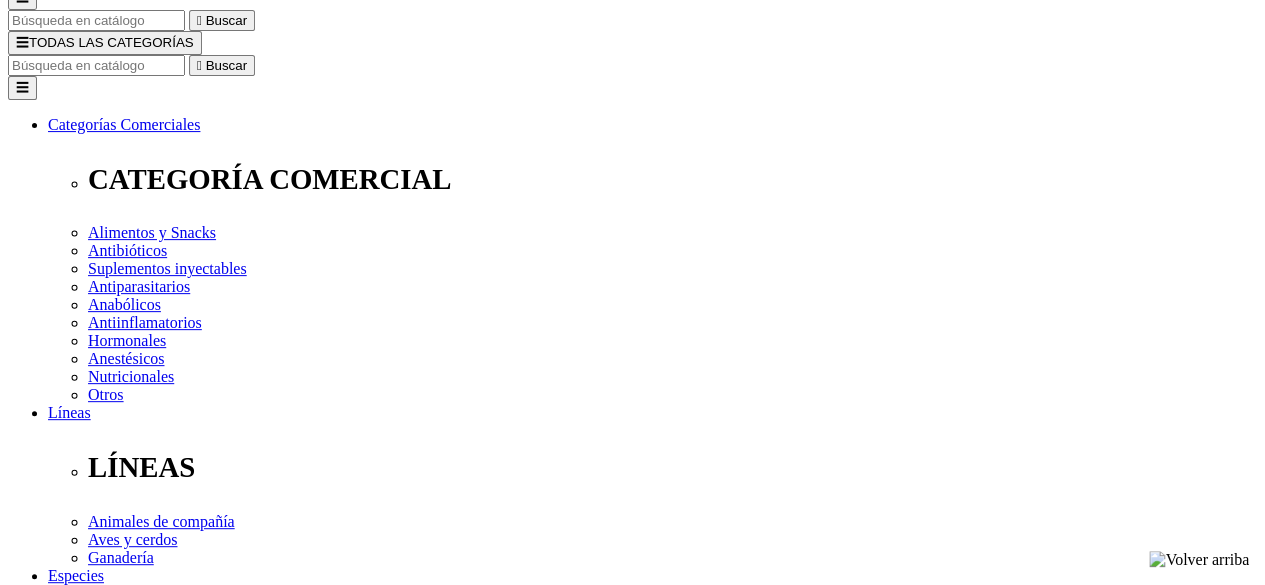 click on "Agrovetmarket
(87)" at bounding box center [106, 2440] 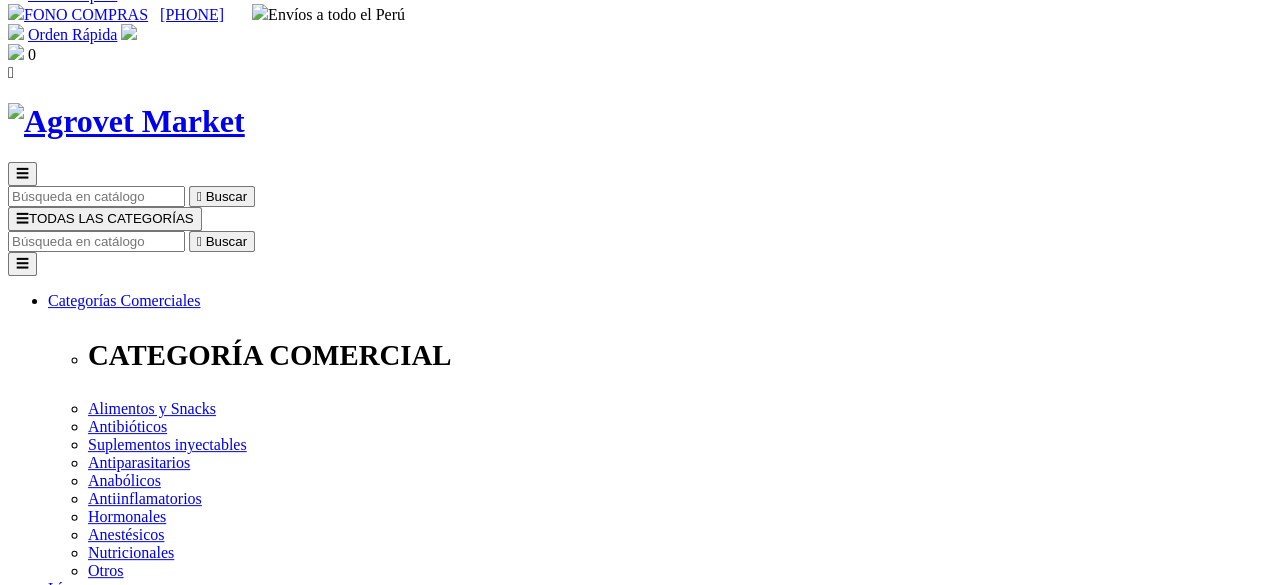 scroll, scrollTop: 0, scrollLeft: 0, axis: both 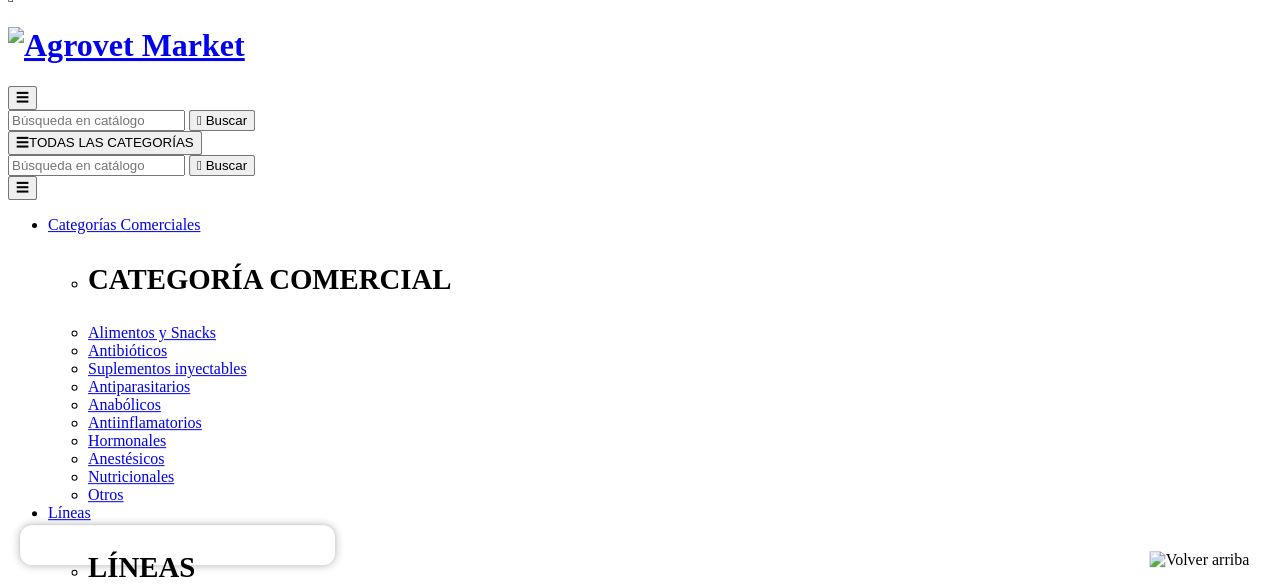 click on "Divisiones Comerciales:
Agrovetmarket
" at bounding box center [652, 3752] 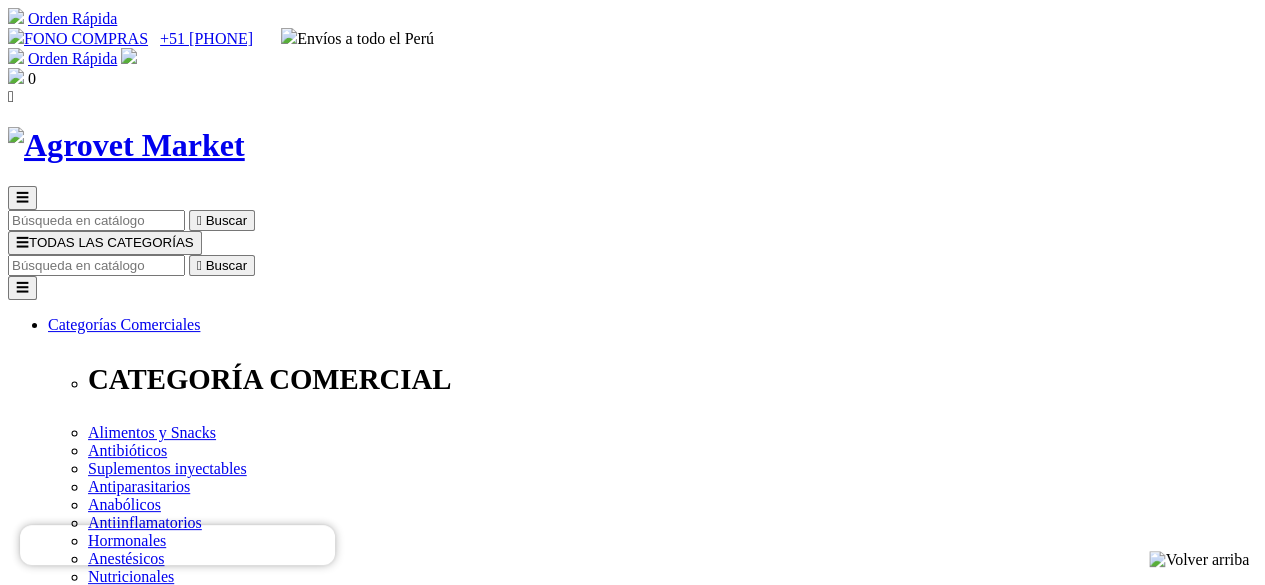 scroll, scrollTop: 100, scrollLeft: 0, axis: vertical 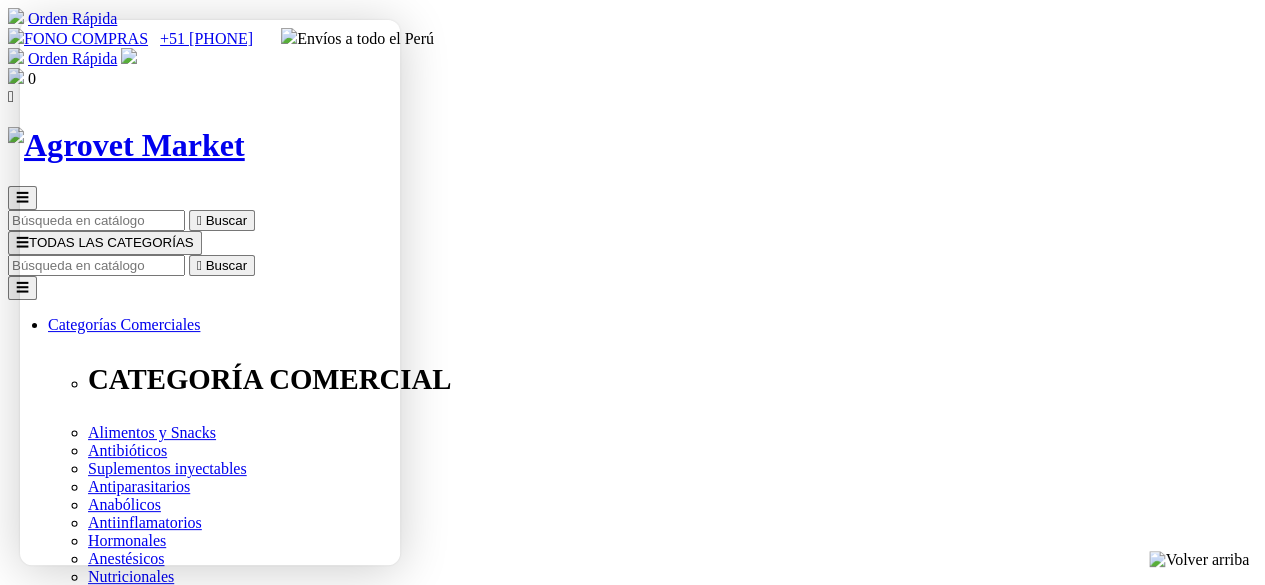 click on "Adefortex®500/75/50
Asociación vitamínica en alta concentración
0 opinión
Precio S/39.00
Shortlist" at bounding box center (632, 4155) 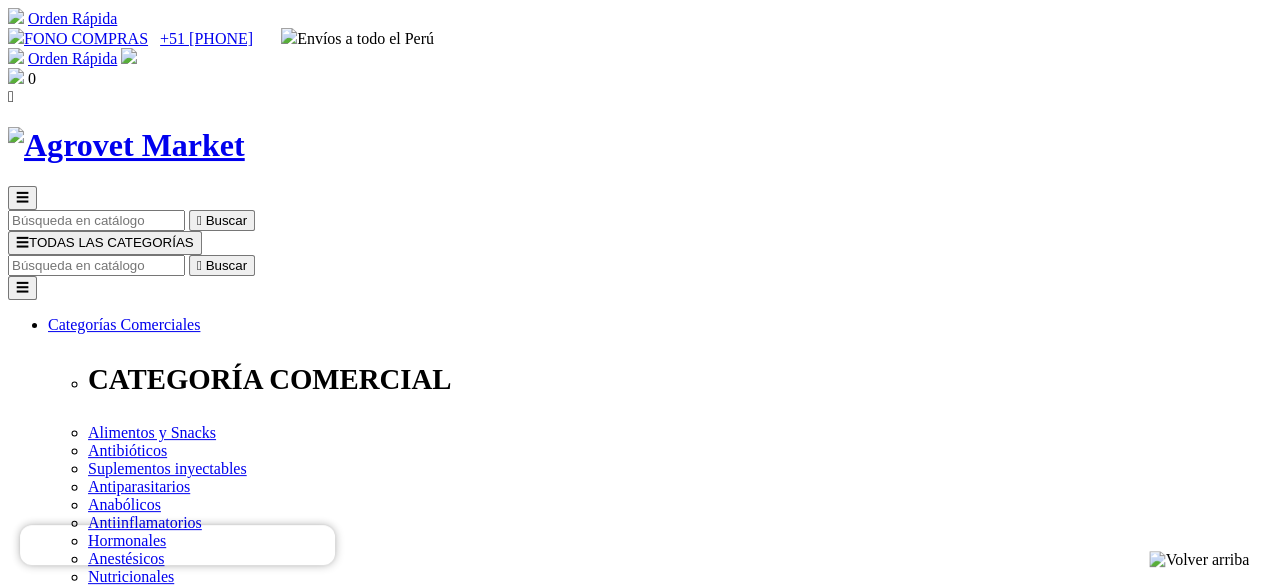 click on "Agrovetmarket
(87)" at bounding box center (106, 2640) 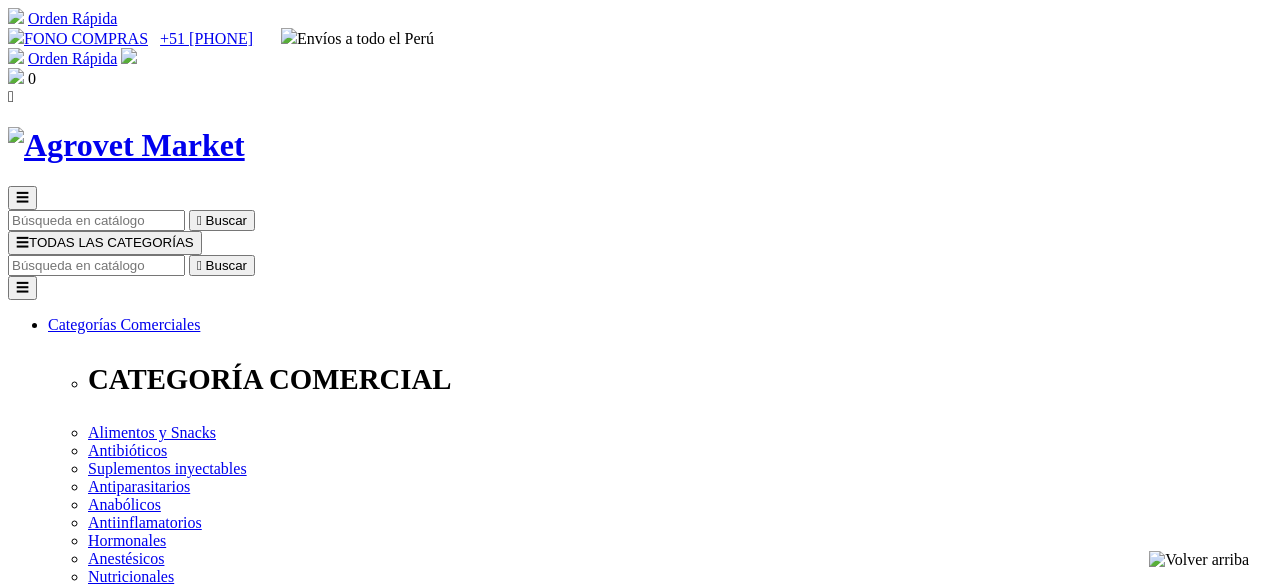 scroll, scrollTop: 0, scrollLeft: 0, axis: both 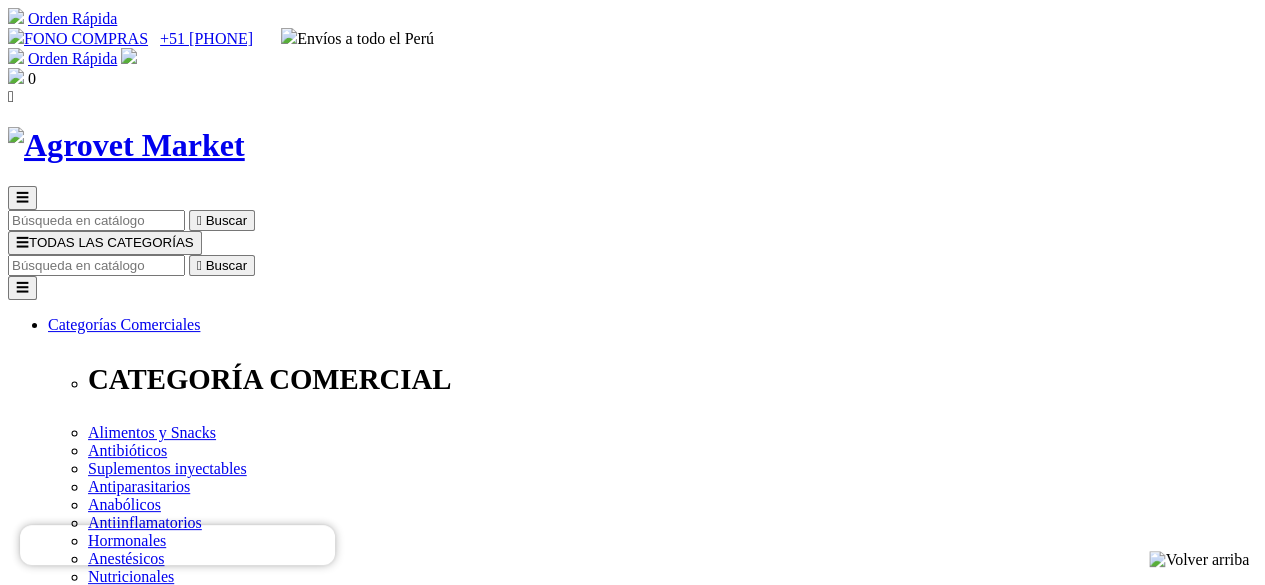 click on "Divisiones Comerciales:
Agrovetmarket
" at bounding box center (652, 3852) 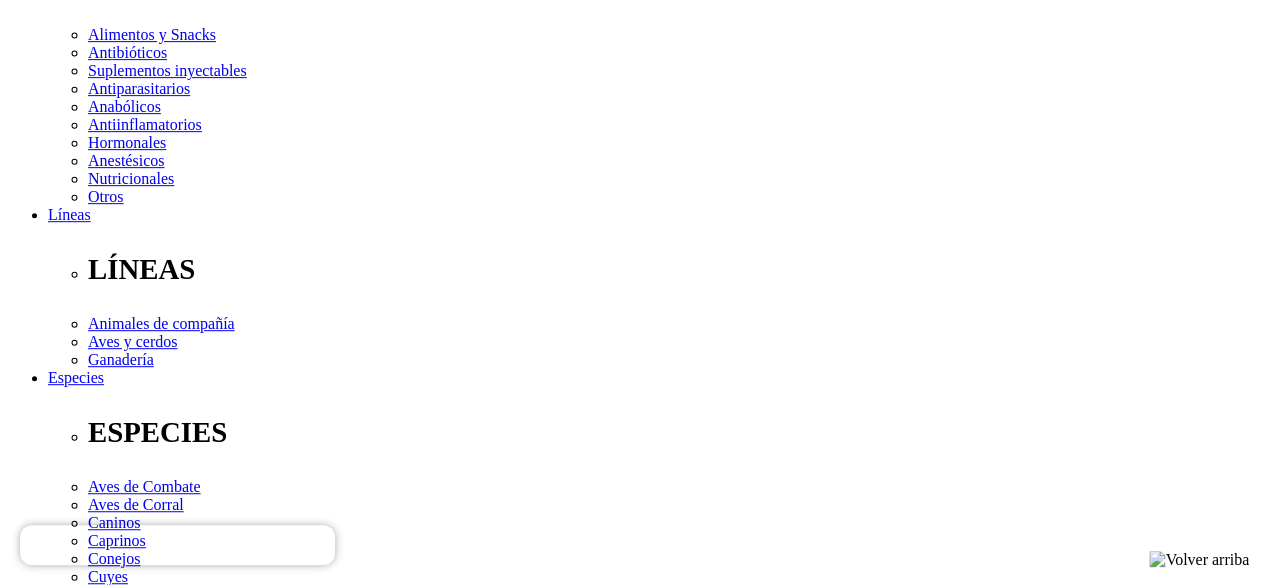 scroll, scrollTop: 300, scrollLeft: 0, axis: vertical 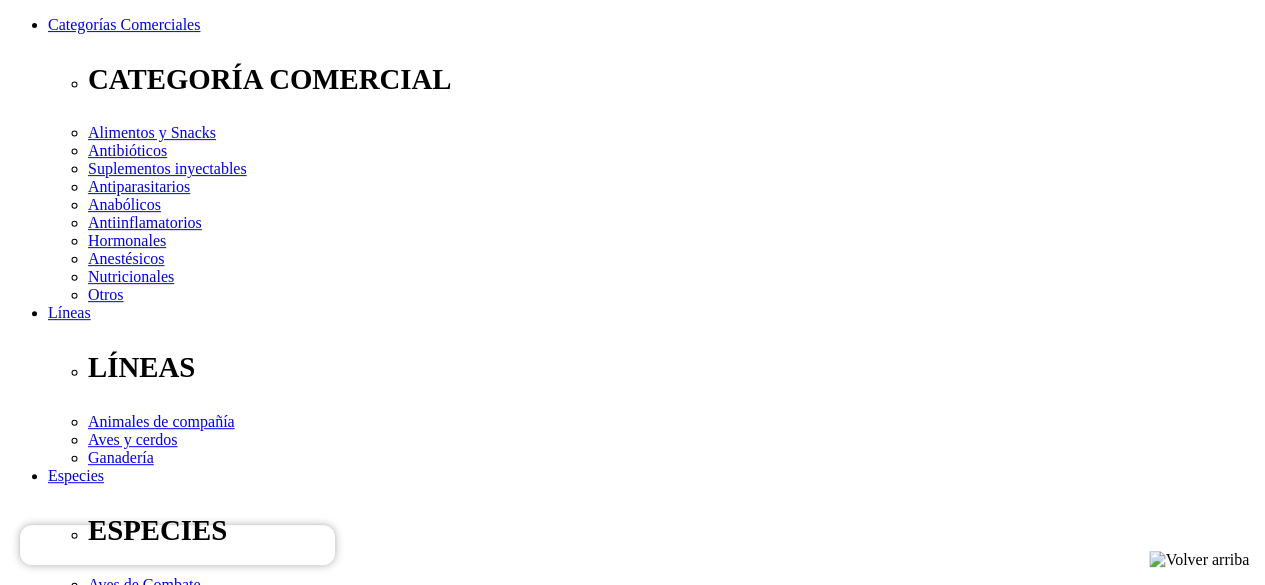 click at bounding box center (129, 3586) 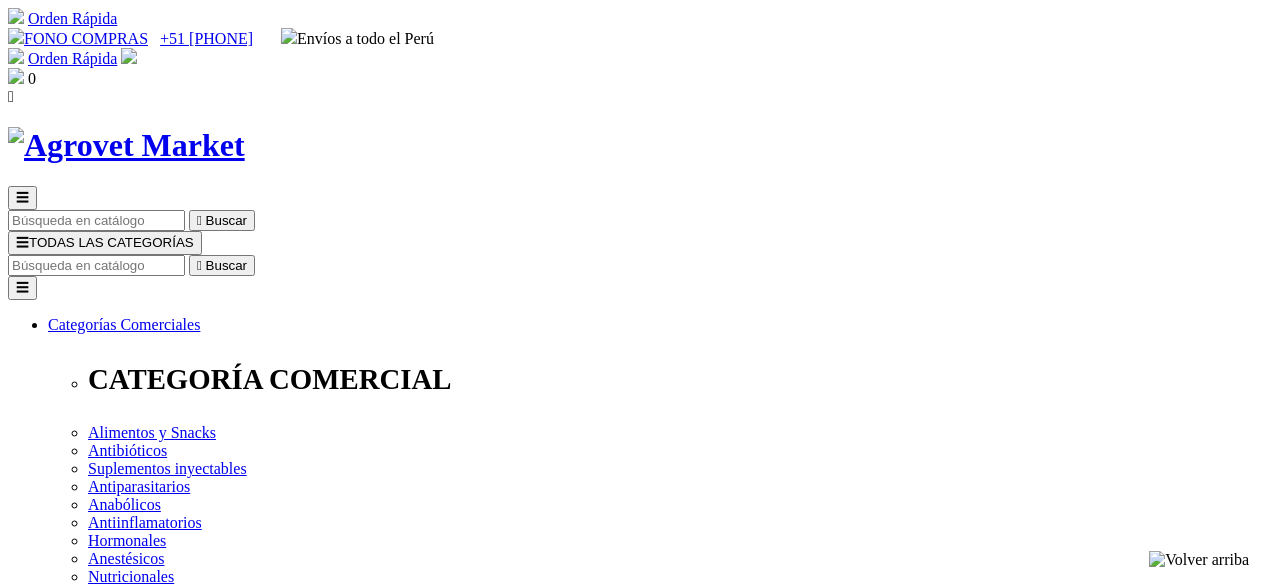 scroll, scrollTop: 0, scrollLeft: 0, axis: both 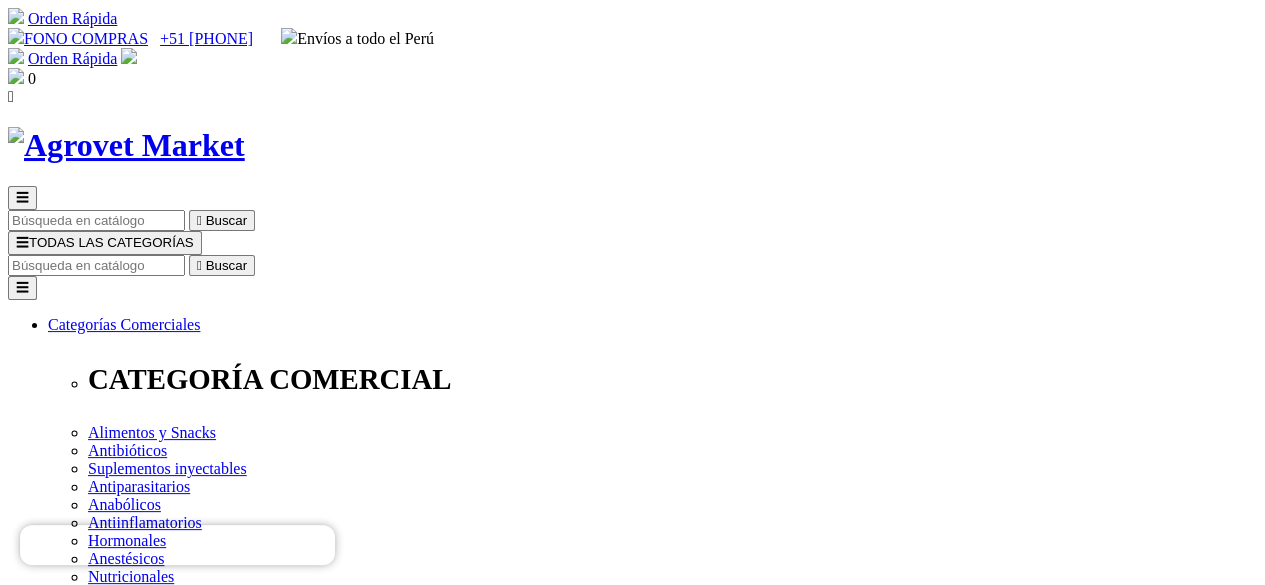 click at bounding box center (96, 265) 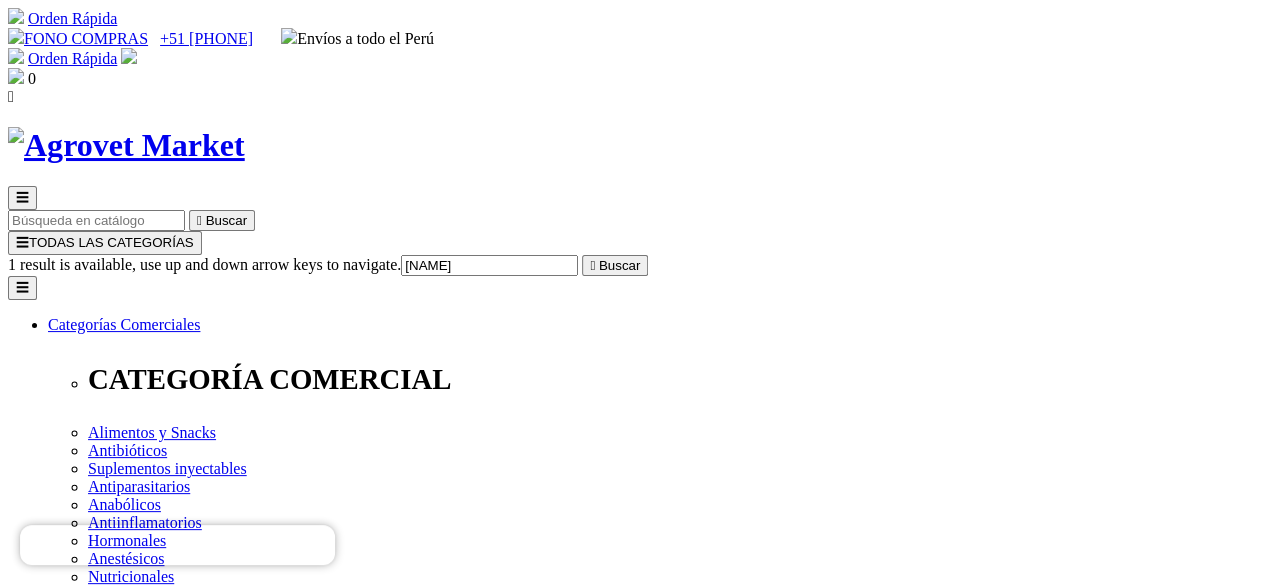 type on "[NAME]" 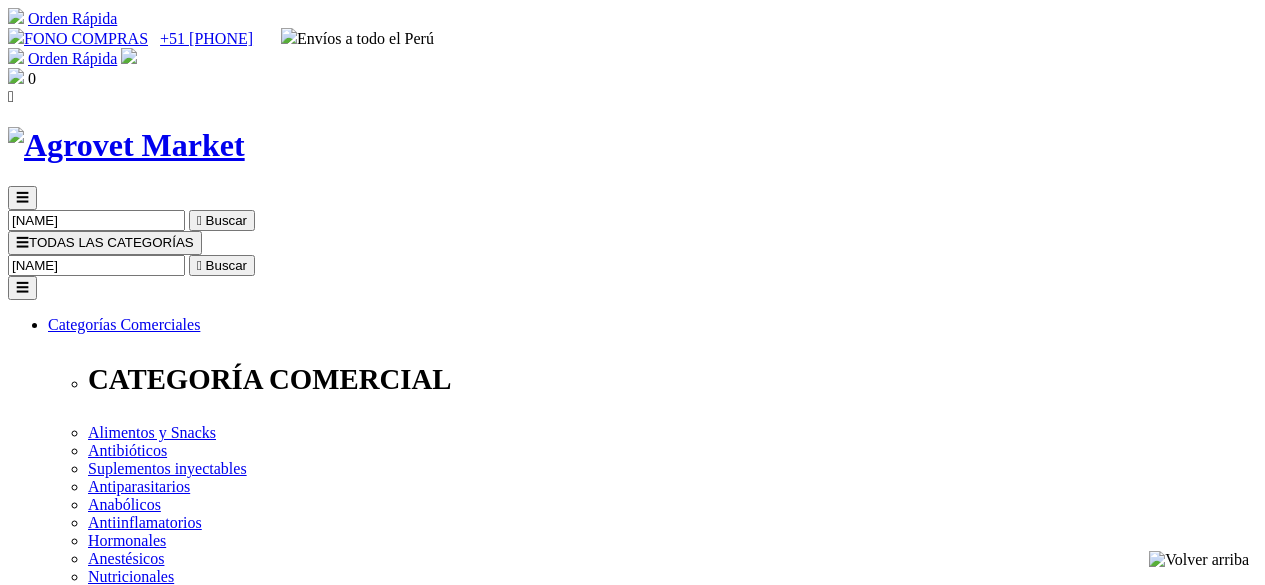 scroll, scrollTop: 0, scrollLeft: 0, axis: both 